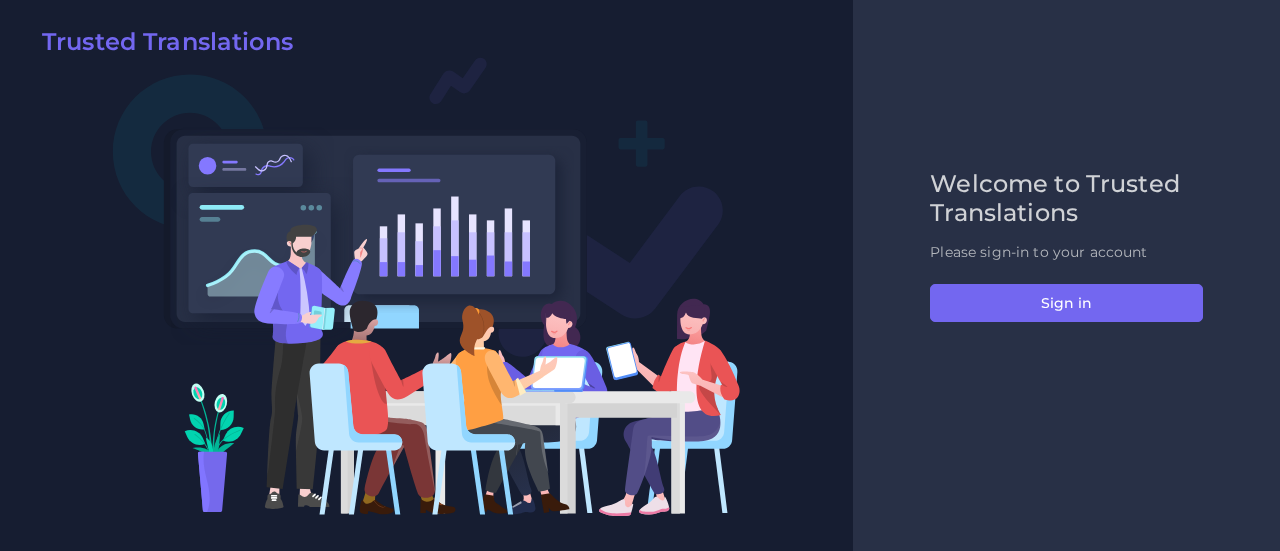 scroll, scrollTop: 0, scrollLeft: 0, axis: both 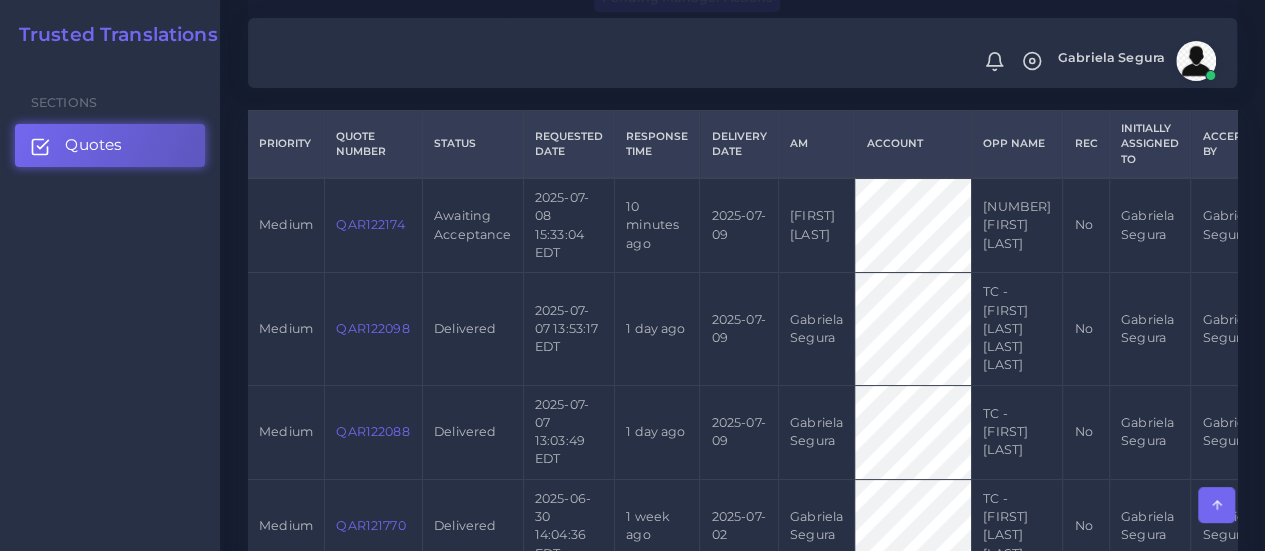 click on "QAR122174" at bounding box center (370, 224) 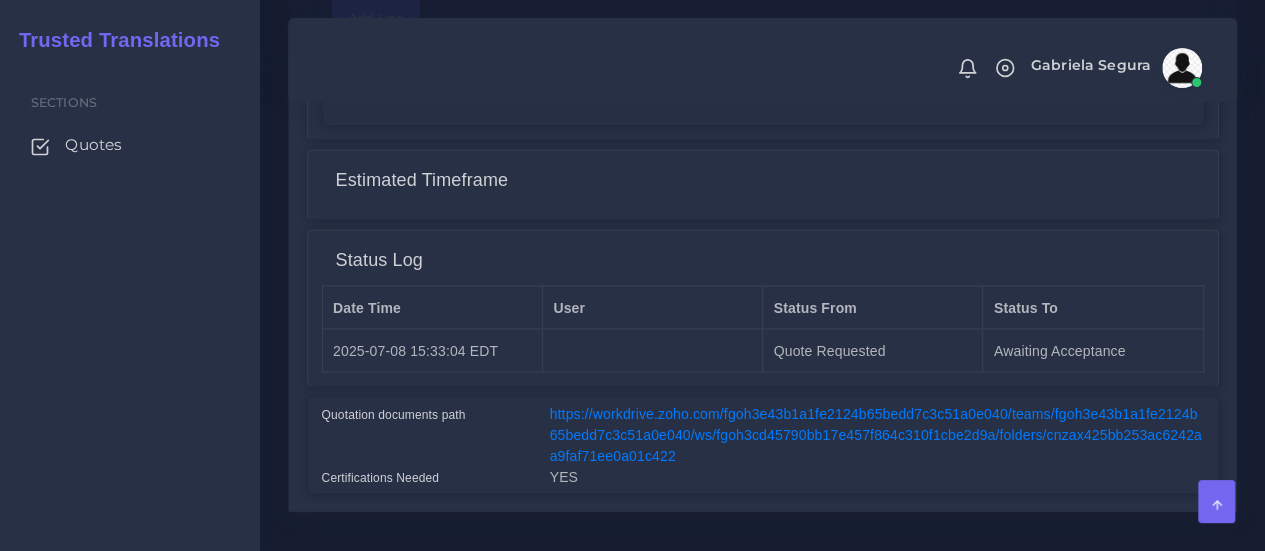 scroll, scrollTop: 1657, scrollLeft: 0, axis: vertical 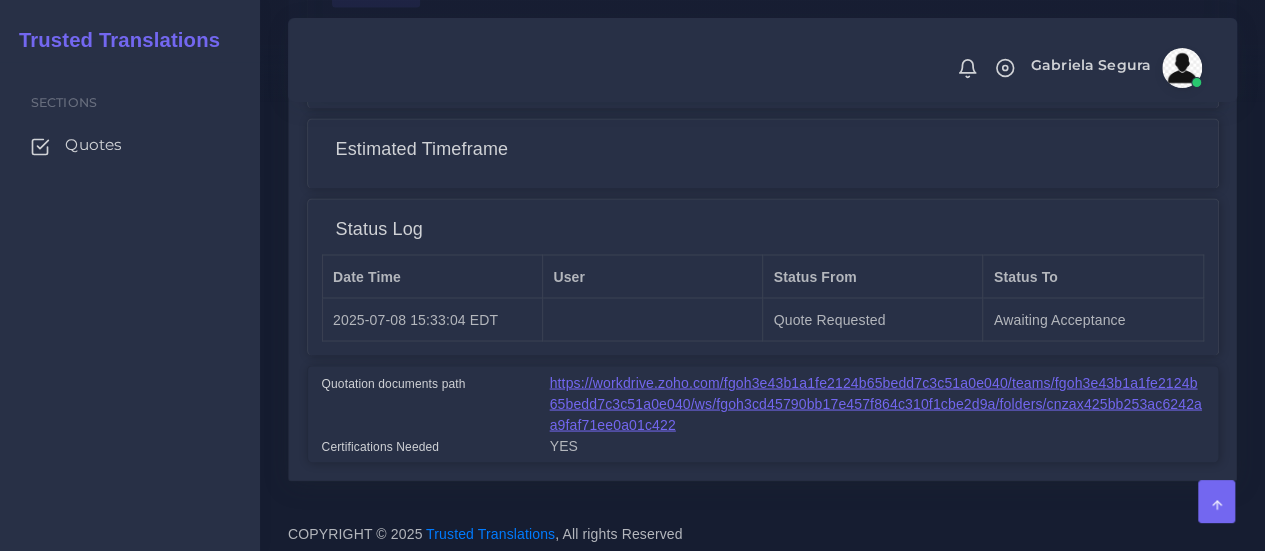 click on "https://workdrive.zoho.com/fgoh3e43b1a1fe2124b65bedd7c3c51a0e040/teams/fgoh3e43b1a1fe2124b65bedd7c3c51a0e040/ws/fgoh3cd45790bb17e457f864c310f1cbe2d9a/folders/cnzax425bb253ac6242aa9faf71ee0a01c422" at bounding box center [876, 403] 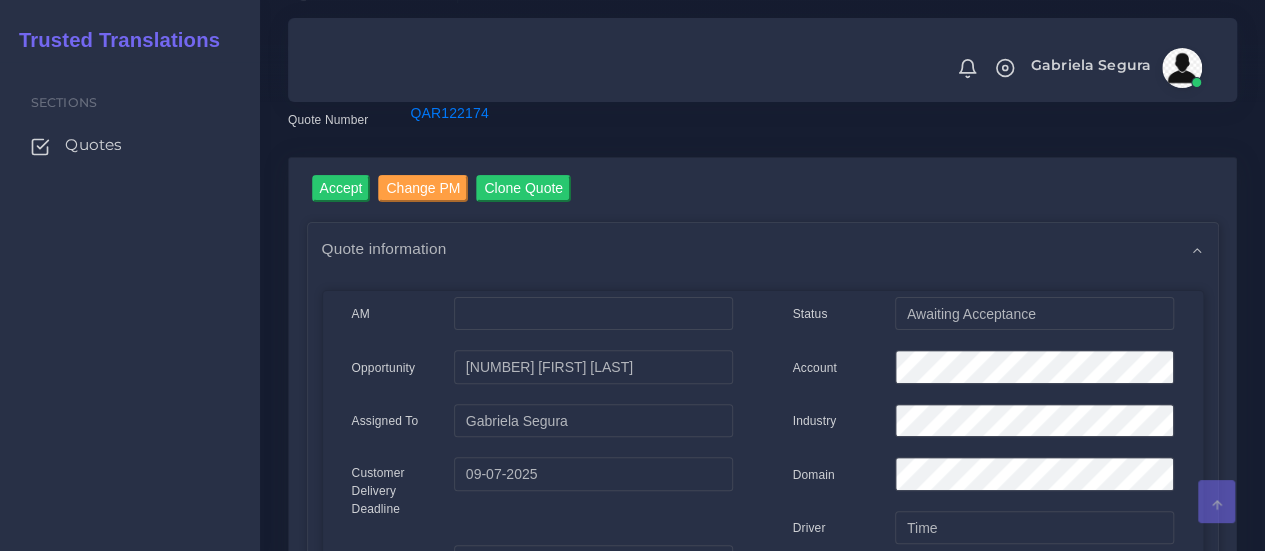 scroll, scrollTop: 0, scrollLeft: 0, axis: both 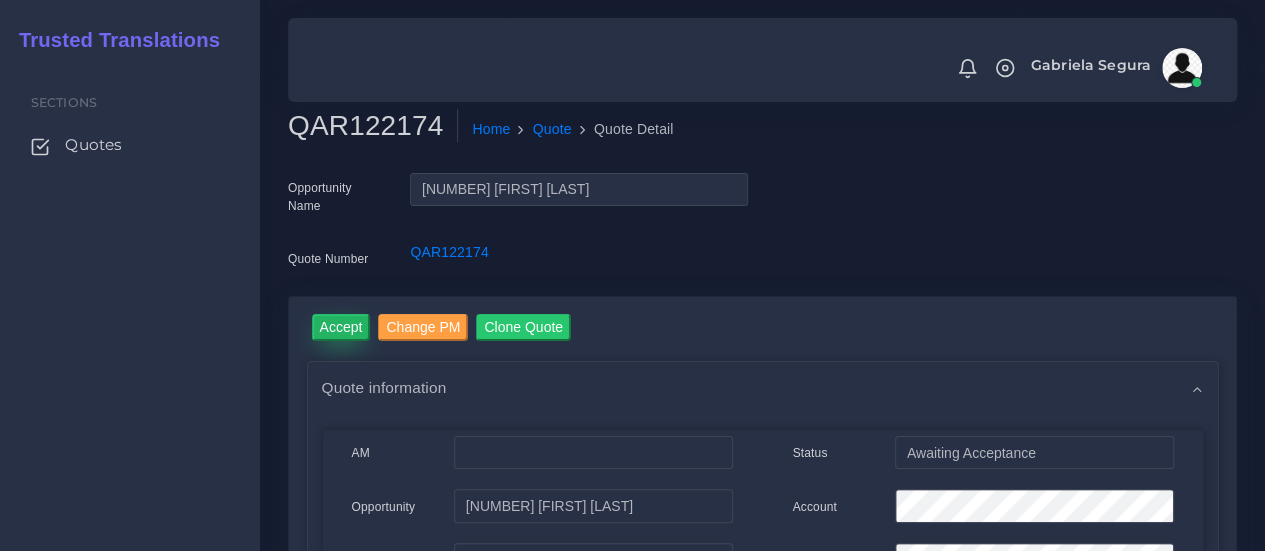 click on "Accept" at bounding box center [341, 327] 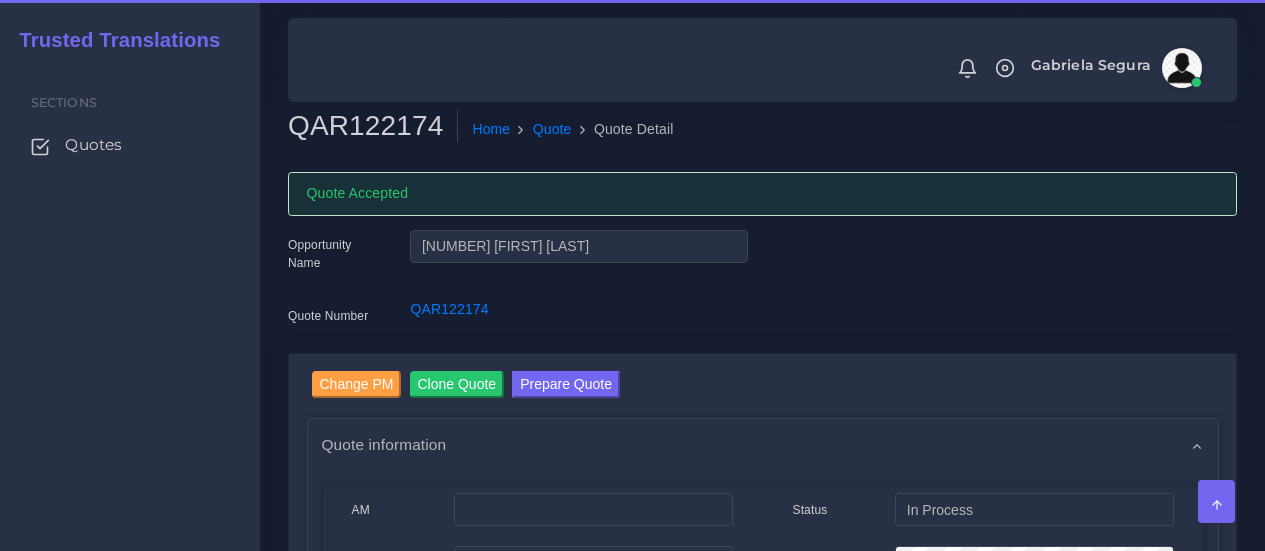 scroll, scrollTop: 0, scrollLeft: 0, axis: both 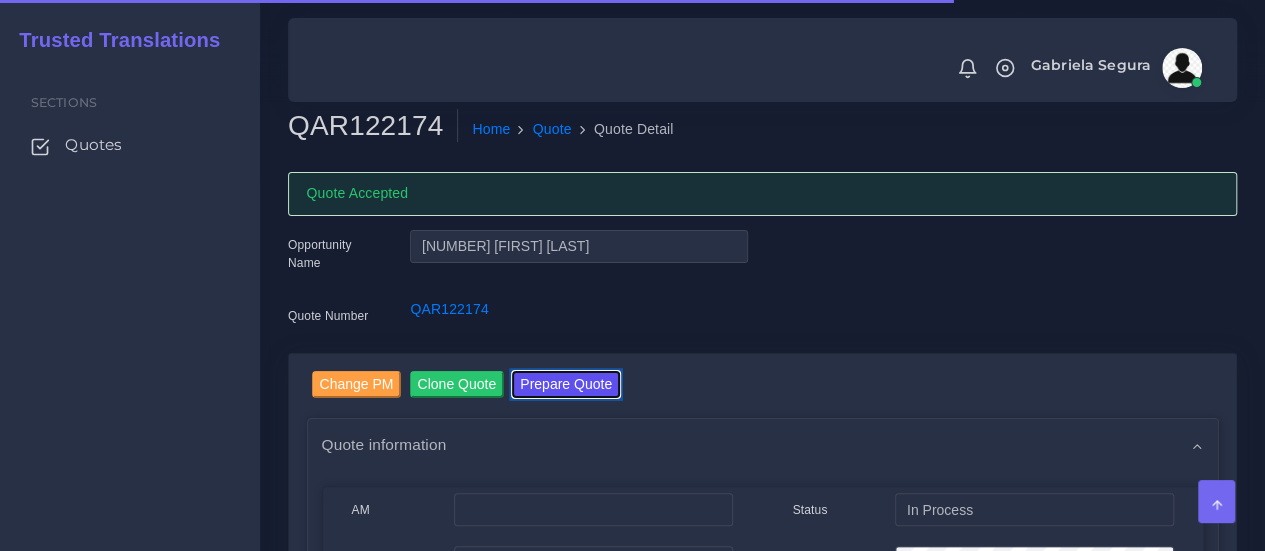 click on "Prepare Quote" at bounding box center [566, 384] 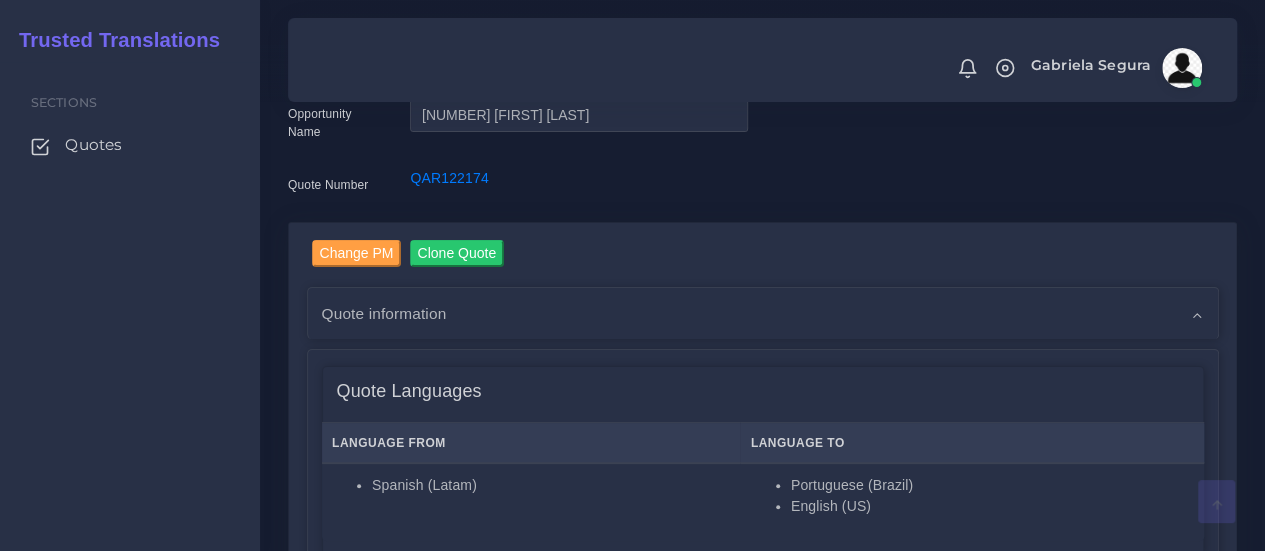 scroll, scrollTop: 0, scrollLeft: 0, axis: both 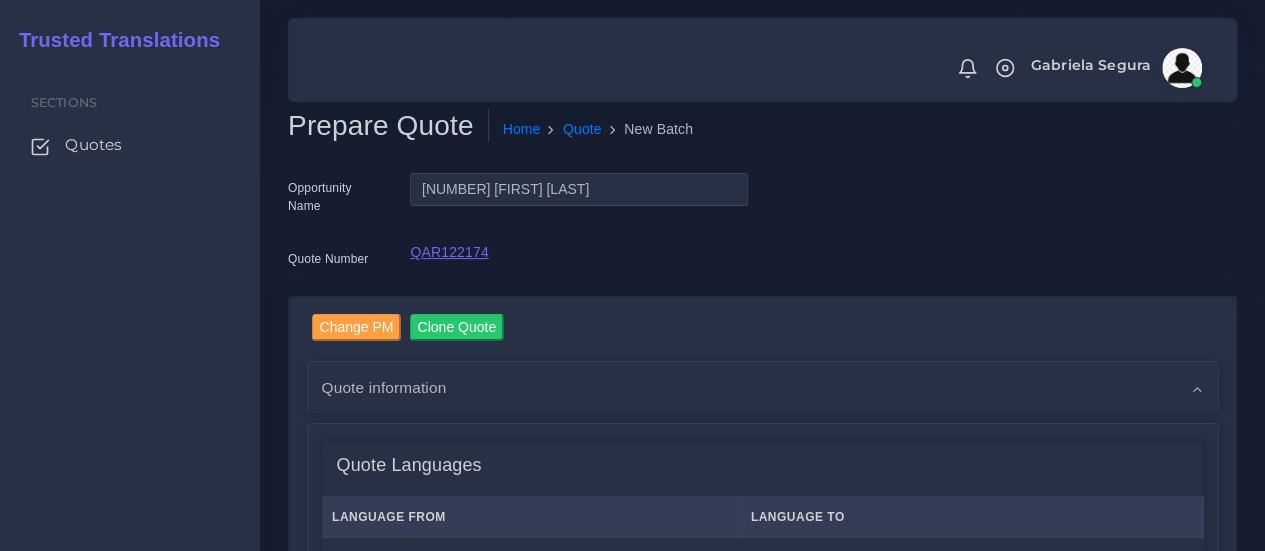 click on "QAR122174" at bounding box center [449, 252] 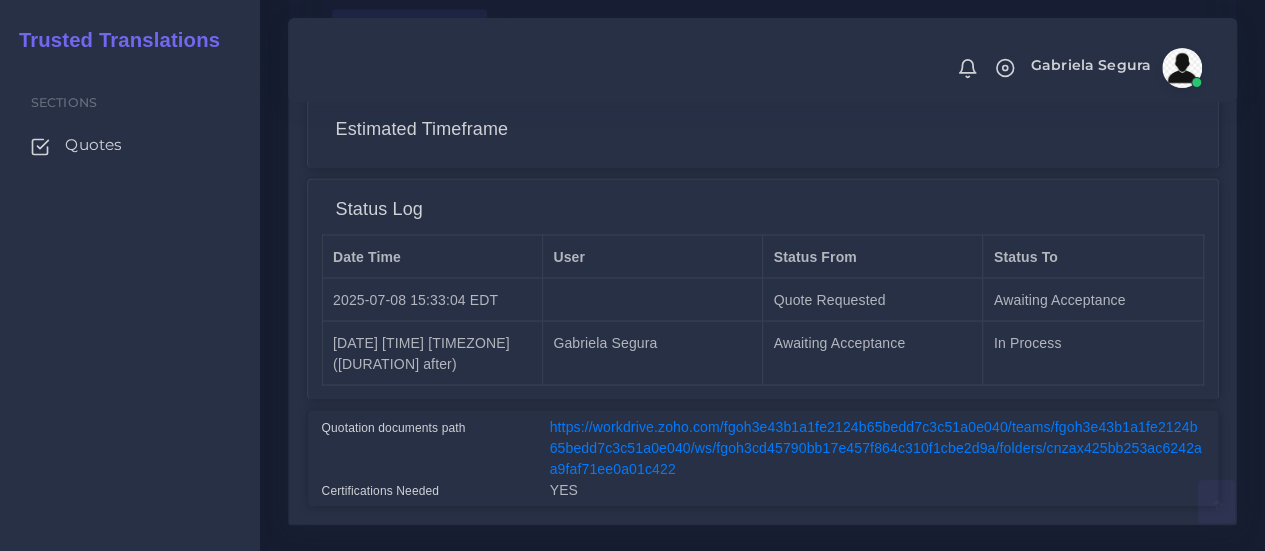 scroll, scrollTop: 1721, scrollLeft: 0, axis: vertical 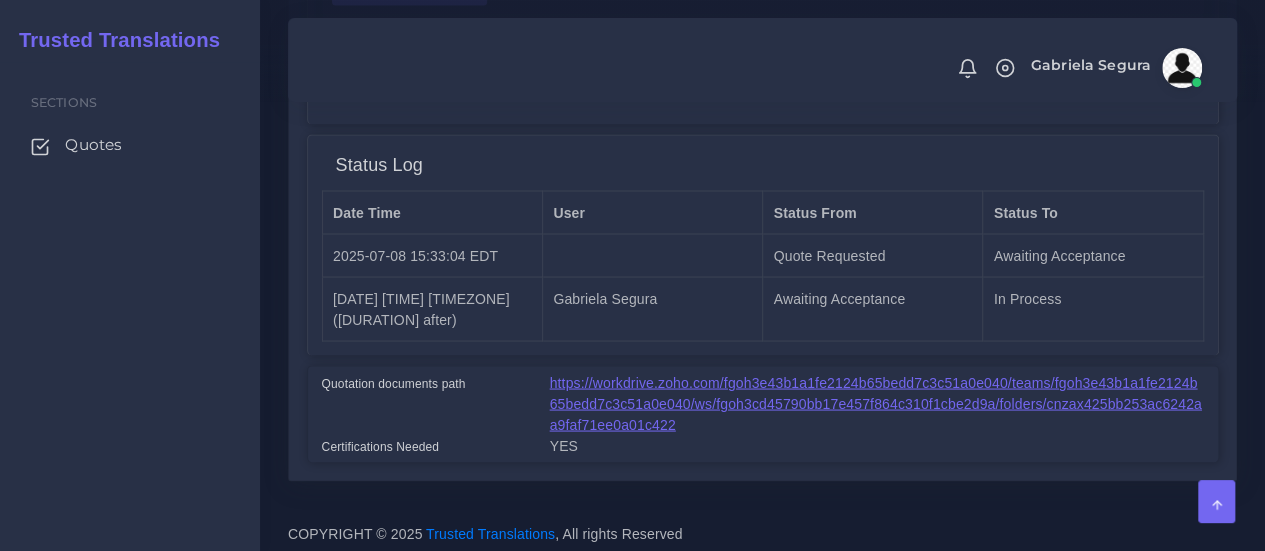 click on "https://workdrive.zoho.com/fgoh3e43b1a1fe2124b65bedd7c3c51a0e040/teams/fgoh3e43b1a1fe2124b65bedd7c3c51a0e040/ws/fgoh3cd45790bb17e457f864c310f1cbe2d9a/folders/cnzax425bb253ac6242aa9faf71ee0a01c422" at bounding box center [876, 403] 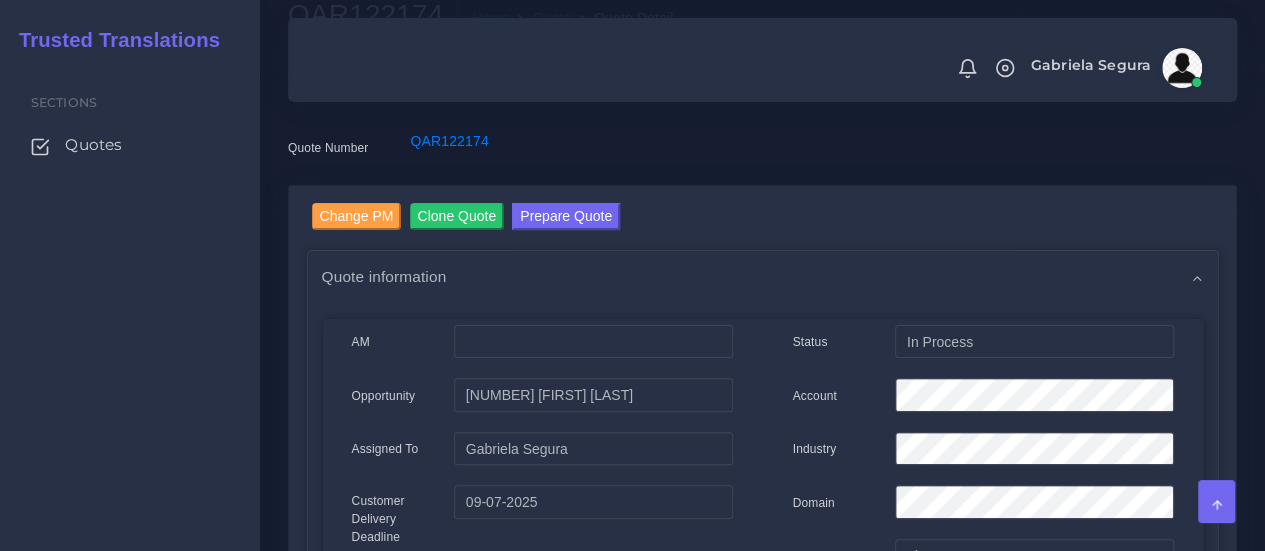 scroll, scrollTop: 0, scrollLeft: 0, axis: both 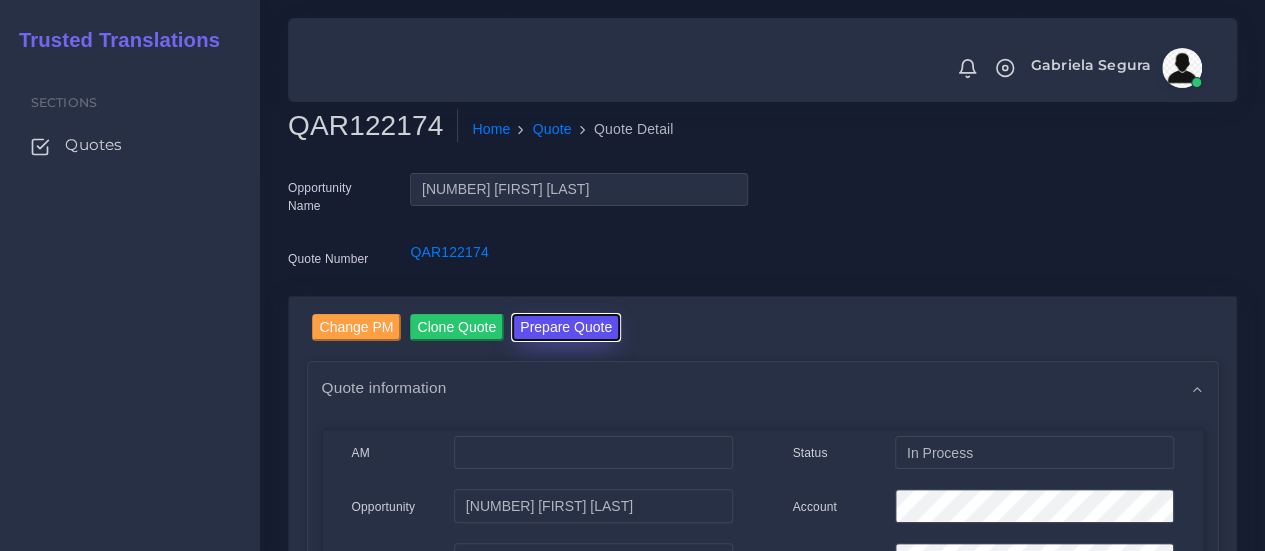 click on "Prepare Quote" at bounding box center (566, 327) 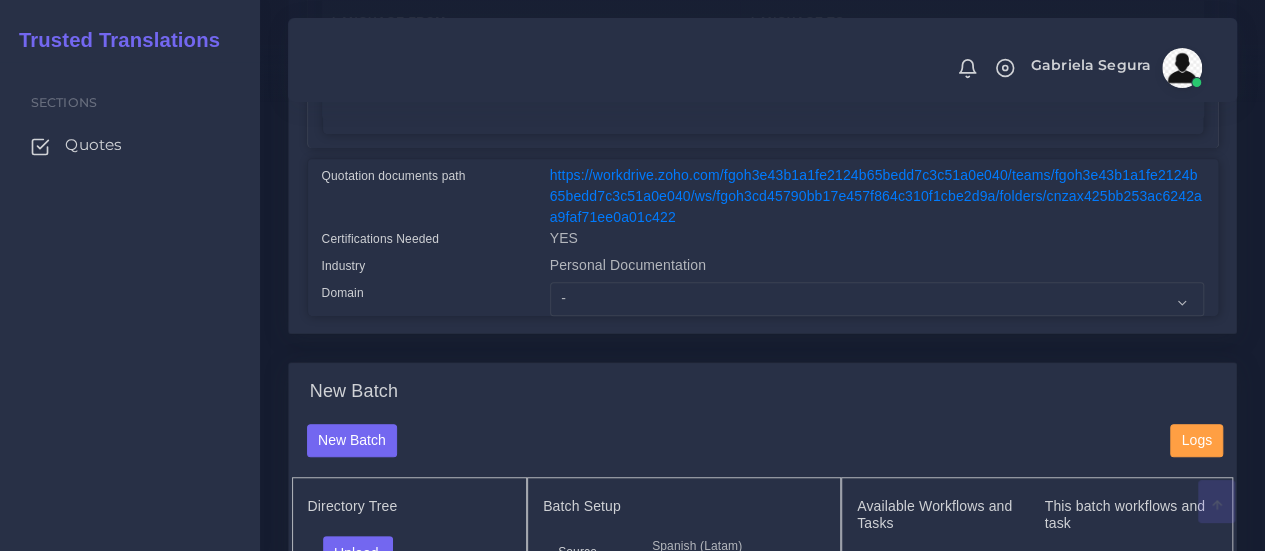 scroll, scrollTop: 500, scrollLeft: 0, axis: vertical 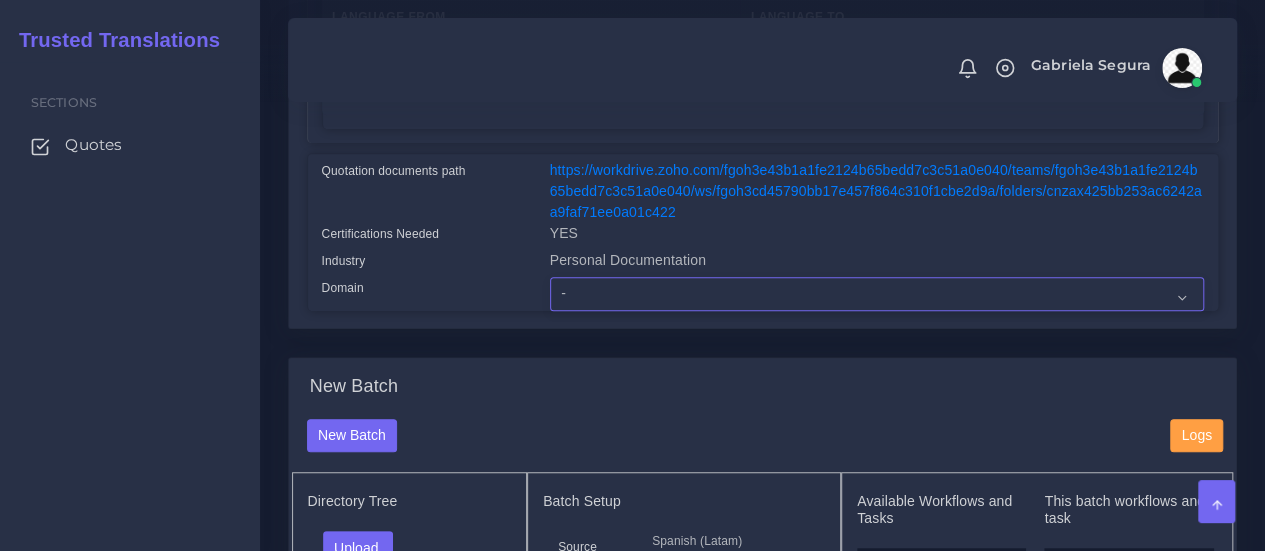 click on "-
Advertising and Media
Agriculture, Forestry and Fishing
Architecture, Building and Construction
Automotive
Chemicals
Computer Hardware
Computer Software
Consumer Electronics - Home appliances
Education
Energy, Water, Transportation and Utilities
Finance - Banking
Food Manufacturing and Services
Healthcare and Health Sciences
Hospitality, Leisure, Tourism and Arts
Human Resources - HR
Industrial Electronics
Industrial Manufacturing Insurance" at bounding box center [877, 294] 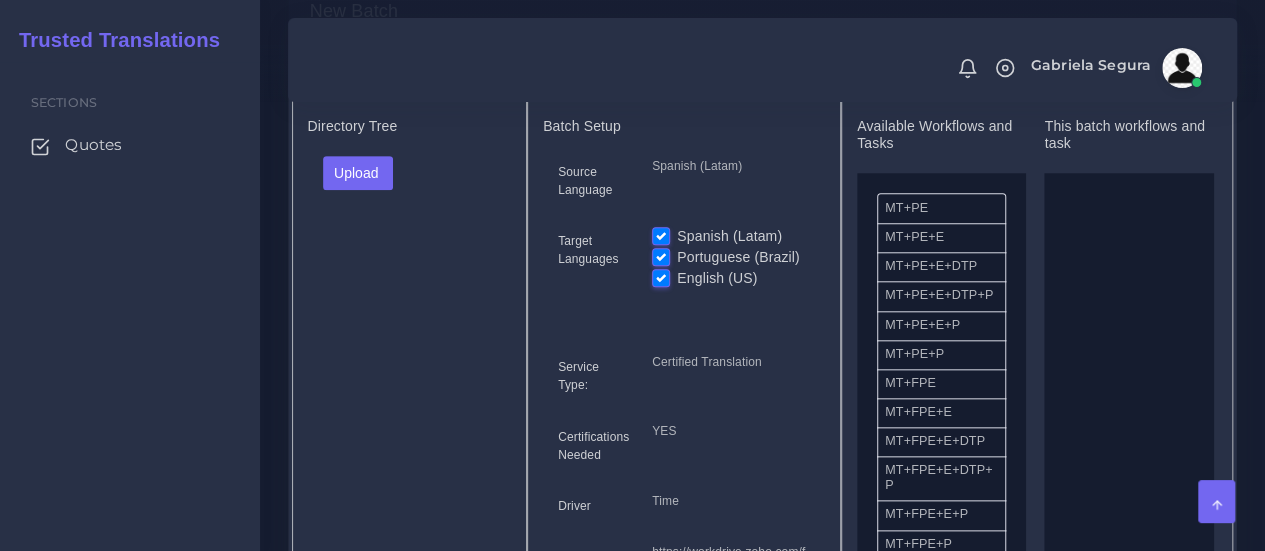 scroll, scrollTop: 876, scrollLeft: 0, axis: vertical 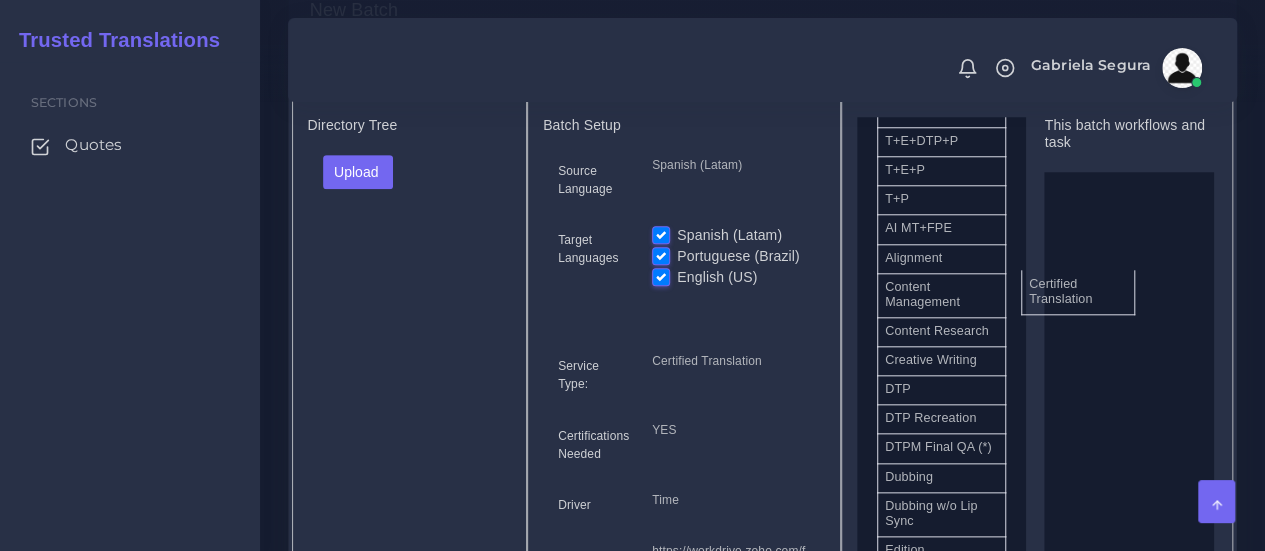 drag, startPoint x: 934, startPoint y: 307, endPoint x: 1079, endPoint y: 296, distance: 145.41664 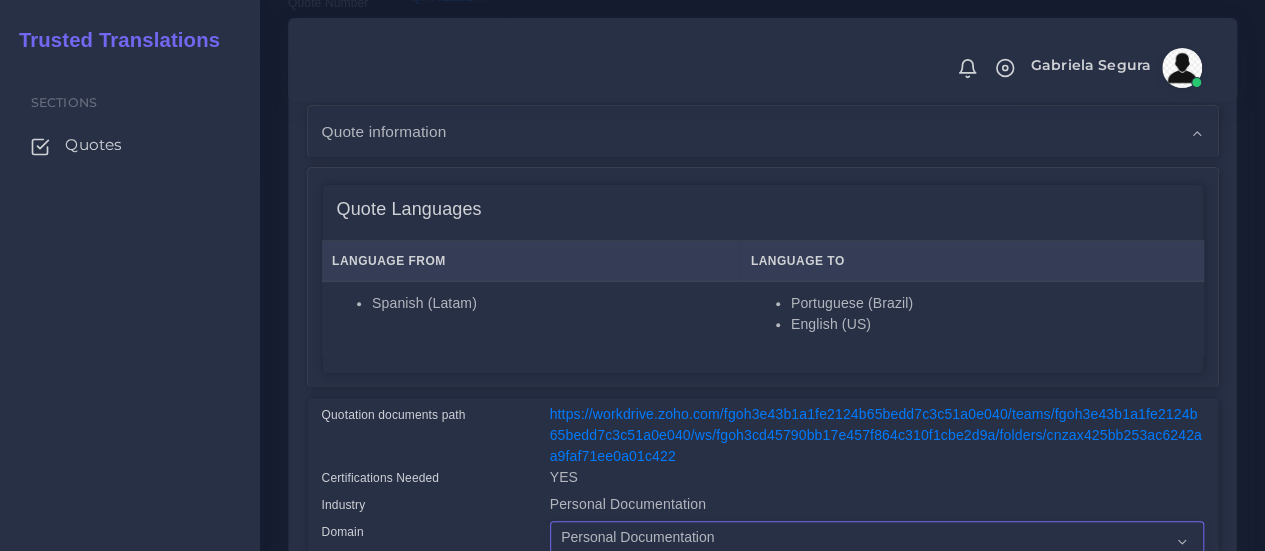 scroll, scrollTop: 0, scrollLeft: 0, axis: both 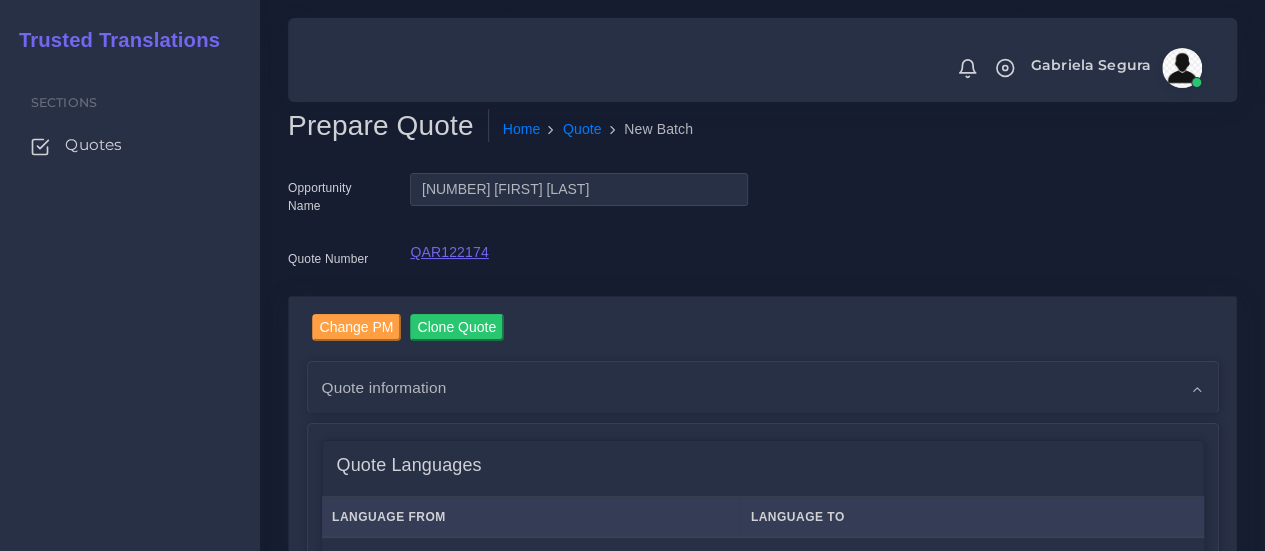 click on "QAR122174" at bounding box center [449, 252] 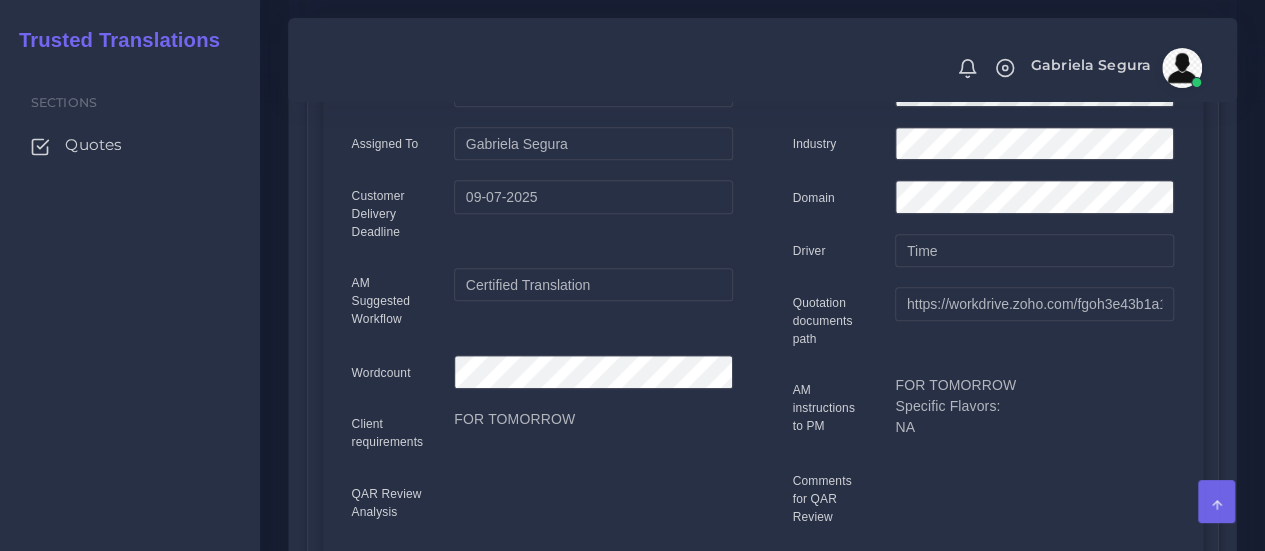 scroll, scrollTop: 0, scrollLeft: 0, axis: both 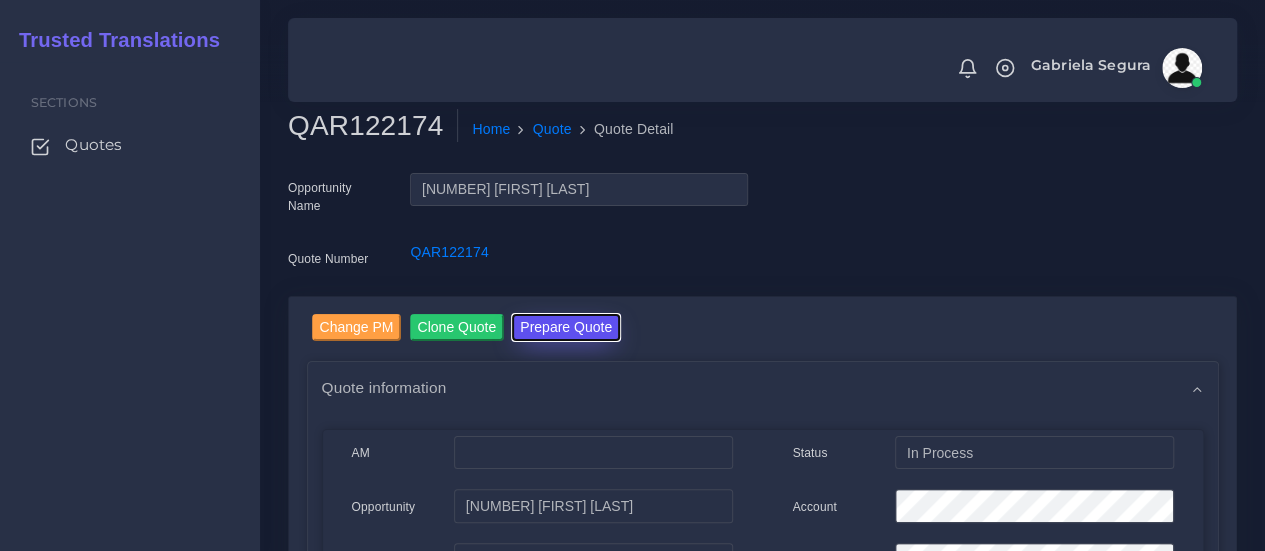 click on "Prepare Quote" at bounding box center [566, 327] 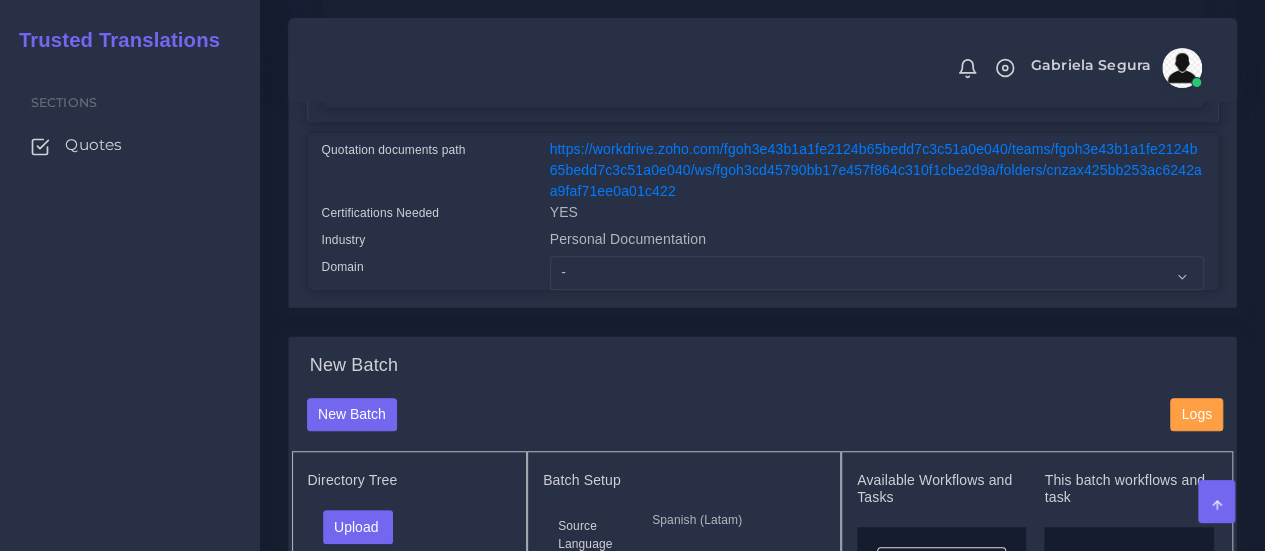 scroll, scrollTop: 529, scrollLeft: 0, axis: vertical 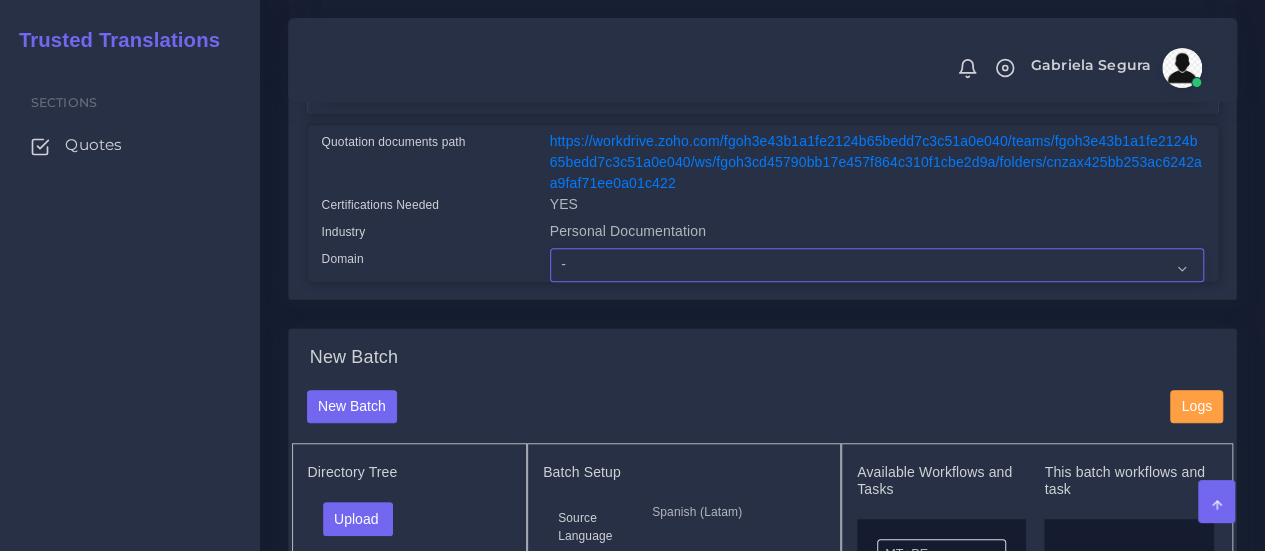 click on "-
Advertising and Media
Agriculture, Forestry and Fishing
Architecture, Building and Construction
Automotive
Chemicals
Computer Hardware
Computer Software
Consumer Electronics - Home appliances
Education
Energy, Water, Transportation and Utilities
Finance - Banking
Food Manufacturing and Services
Healthcare and Health Sciences
Hospitality, Leisure, Tourism and Arts
Human Resources - HR
Industrial Electronics
Industrial Manufacturing Insurance" at bounding box center [877, 265] 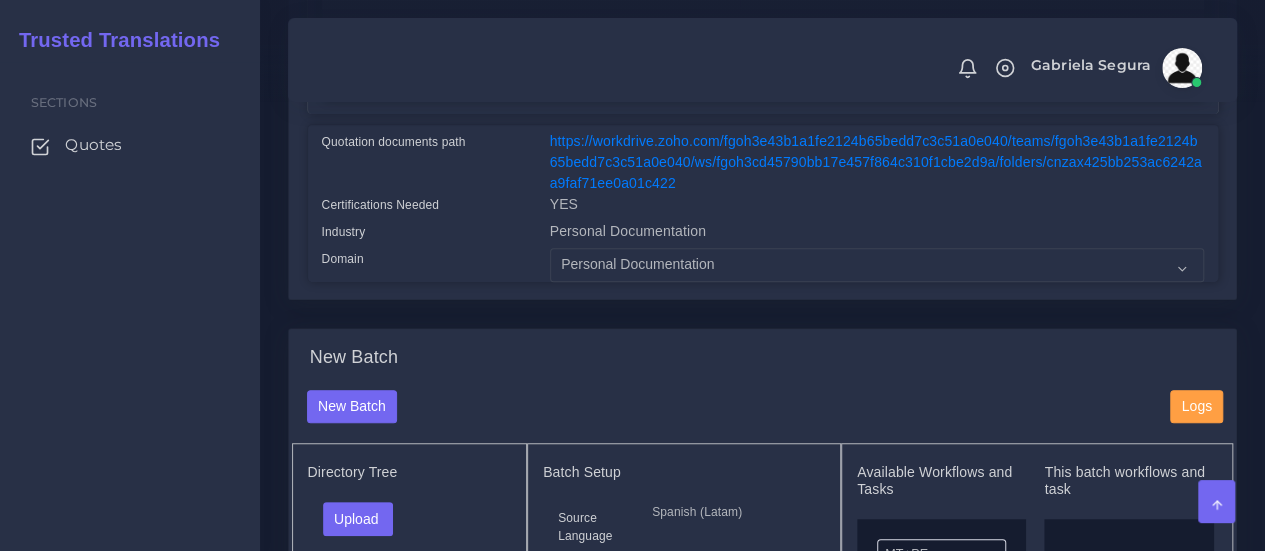 click on "New Batch" at bounding box center (0, 0) 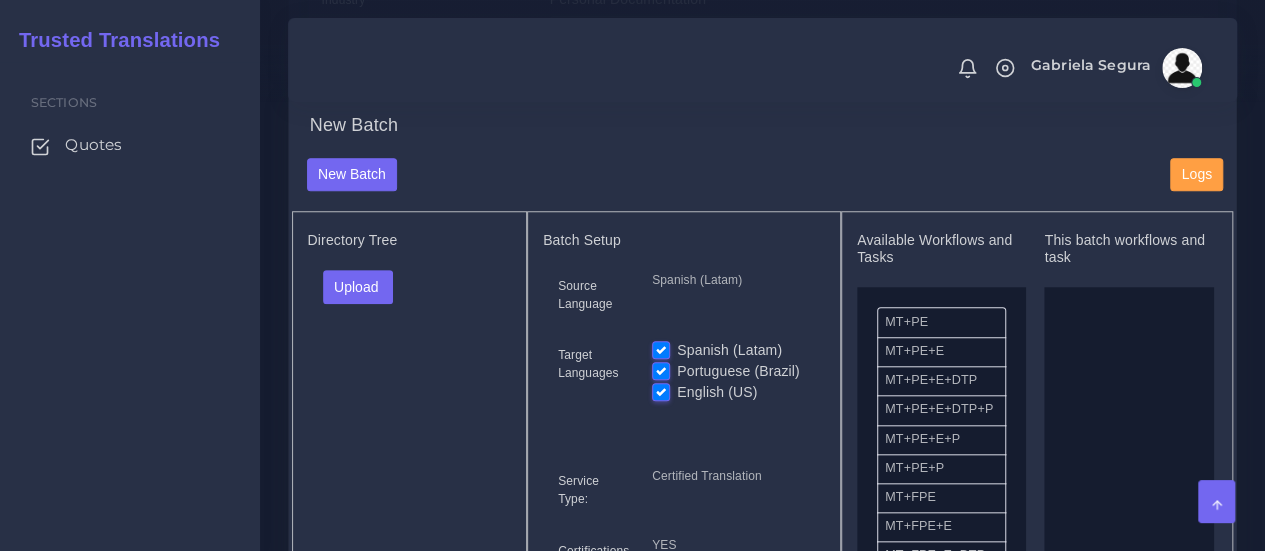 scroll, scrollTop: 786, scrollLeft: 0, axis: vertical 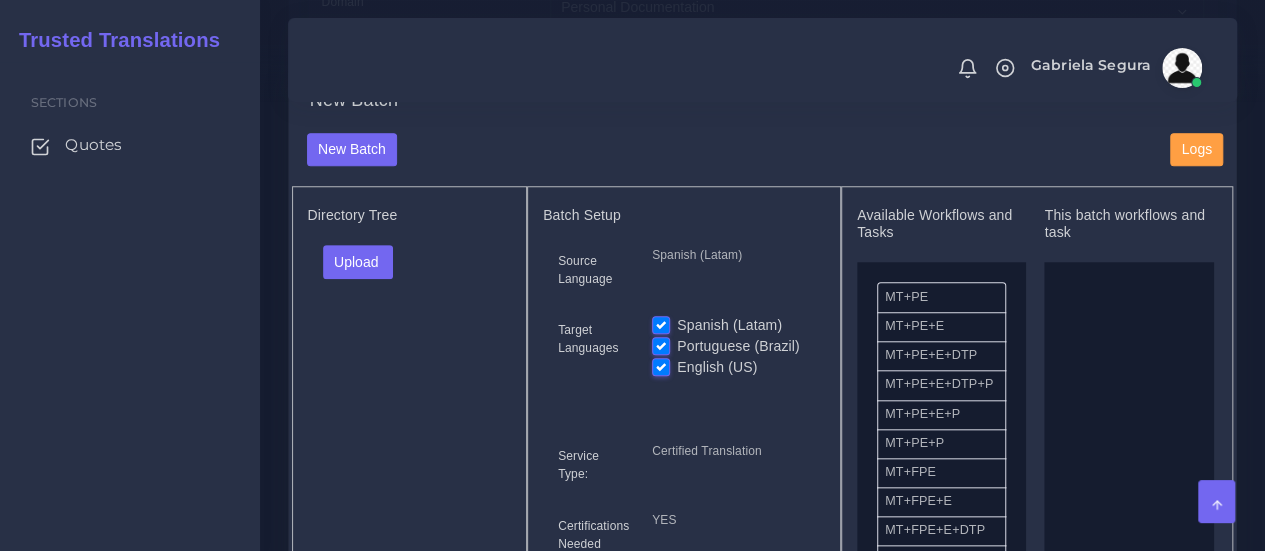 click on "Spanish (Latam)" at bounding box center (729, 325) 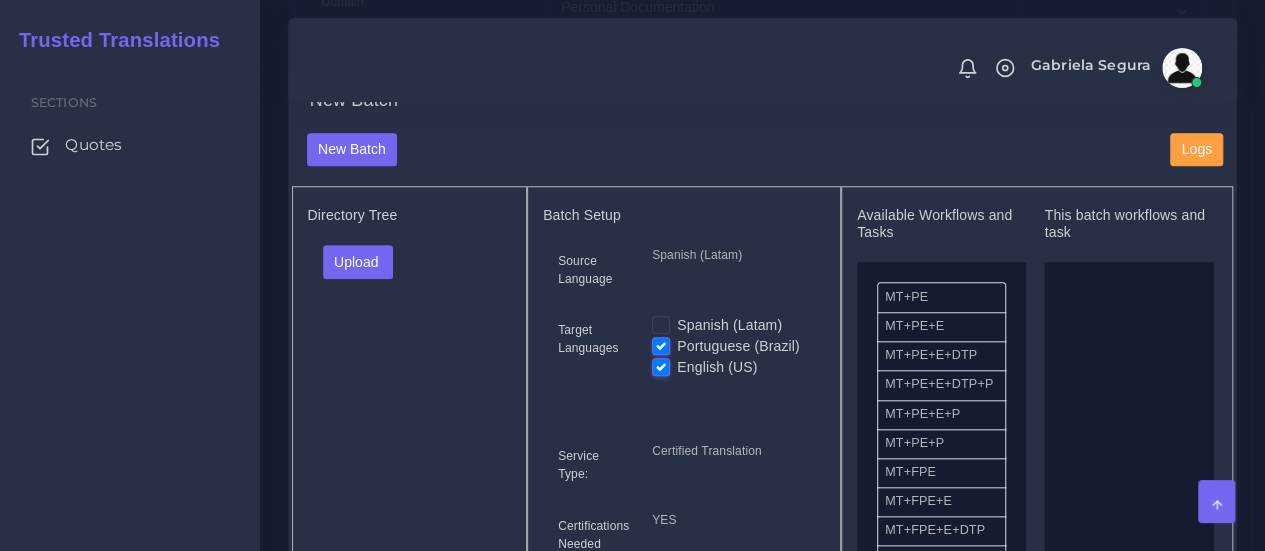 click on "Portuguese (Brazil)" at bounding box center [738, 346] 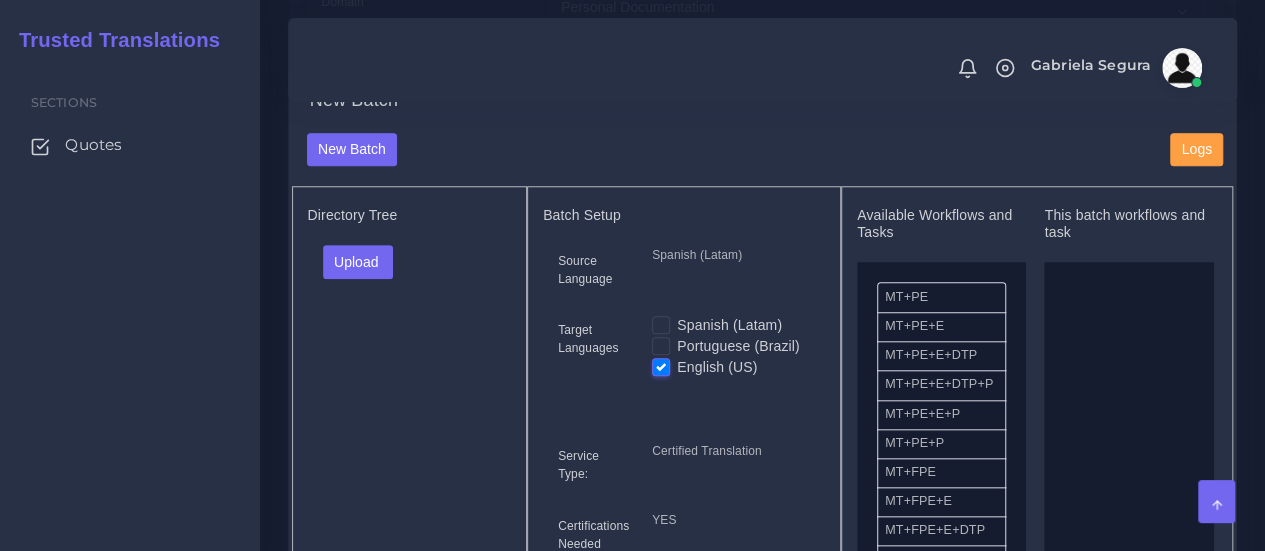 click on "Batch Setup
Source Language
Spanish (Latam)
Target Languages
Spanish (Latam)
Portuguese (Brazil)
English (US)
YES" at bounding box center [684, 517] 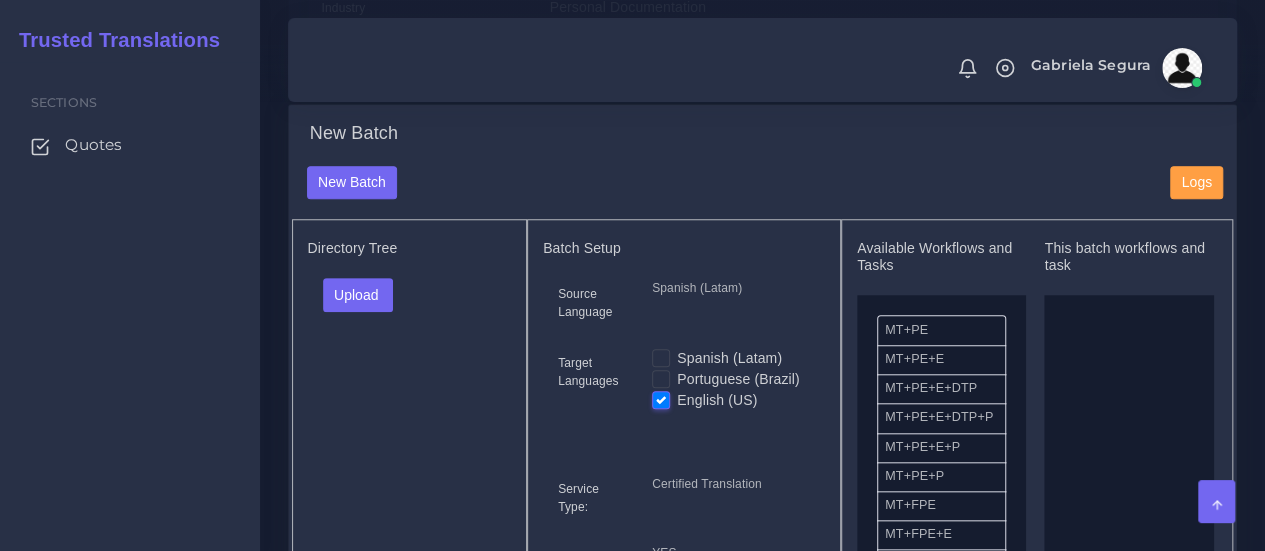 scroll, scrollTop: 0, scrollLeft: 0, axis: both 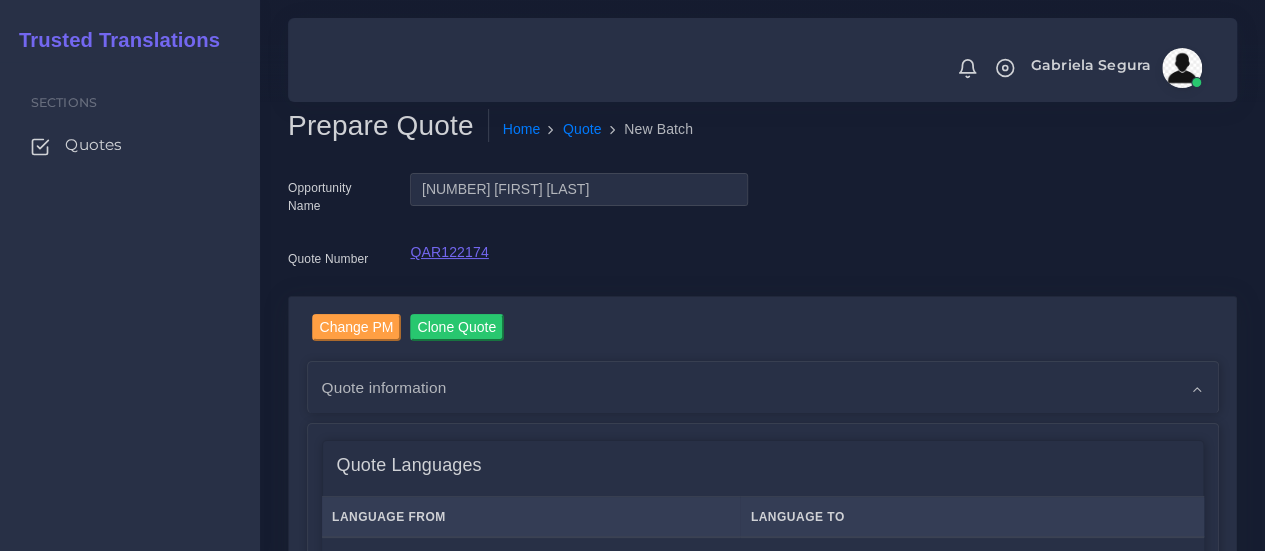 click on "QAR122174" at bounding box center (449, 252) 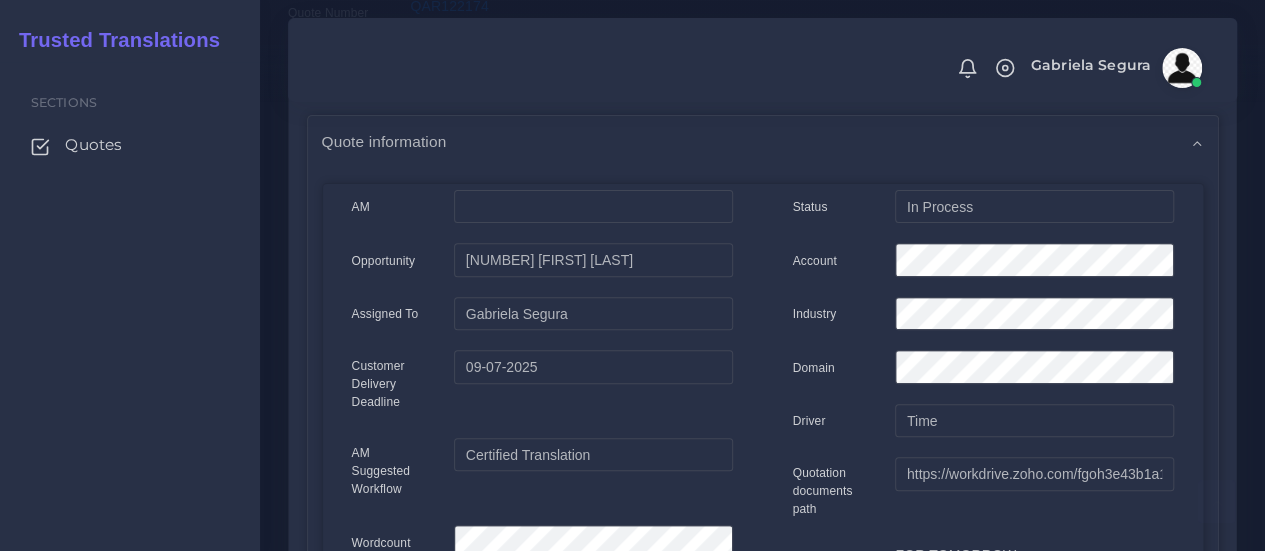 scroll, scrollTop: 263, scrollLeft: 0, axis: vertical 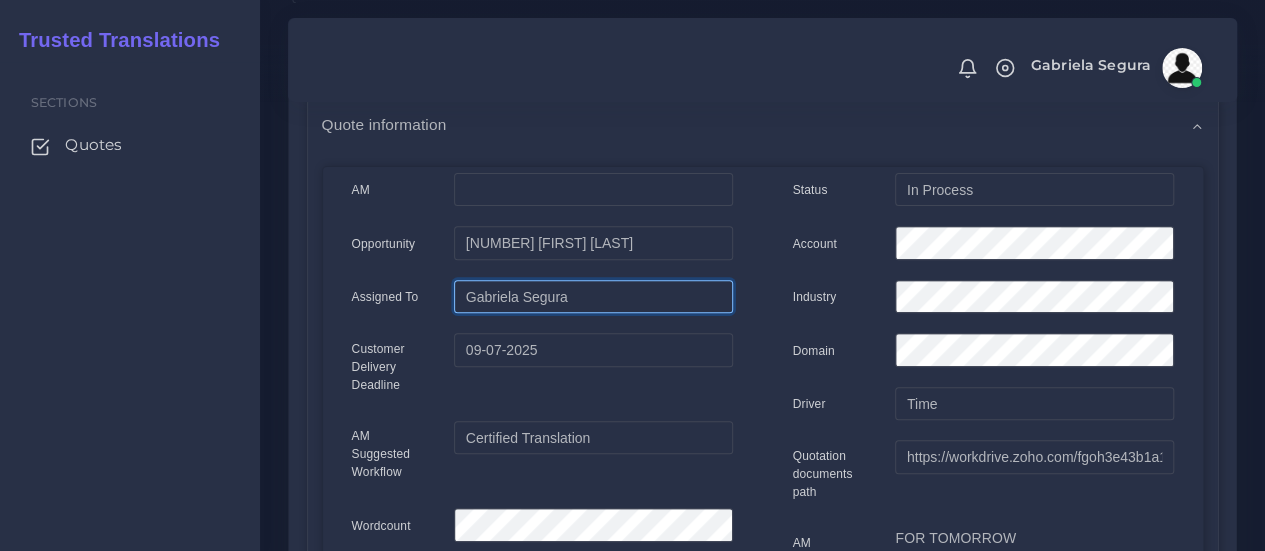 click on "Gabriela Segura" at bounding box center [593, 297] 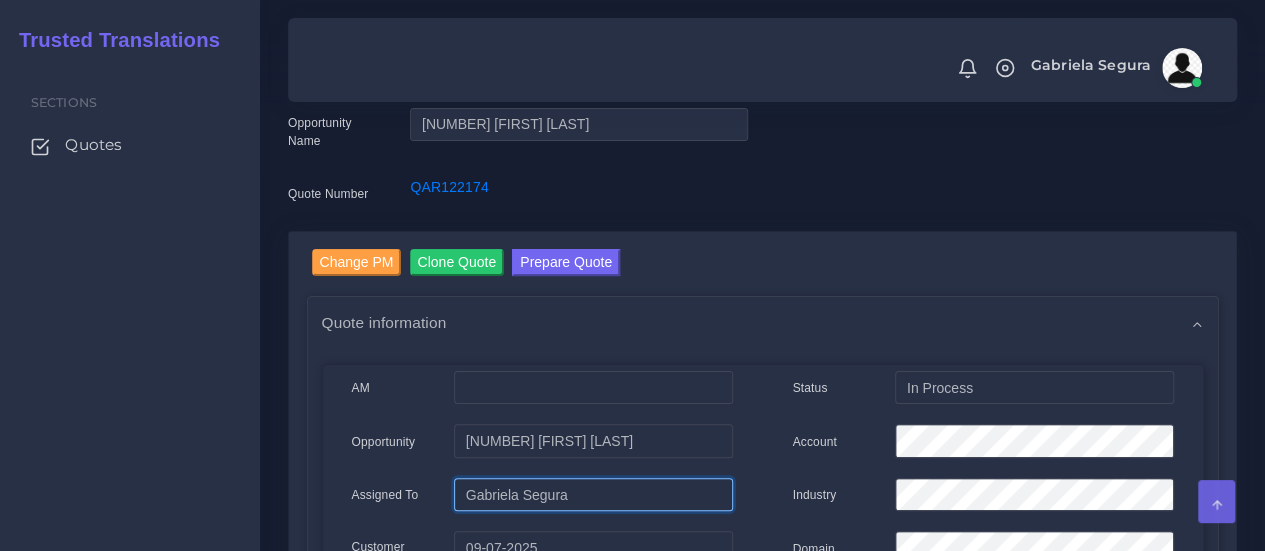scroll, scrollTop: 0, scrollLeft: 0, axis: both 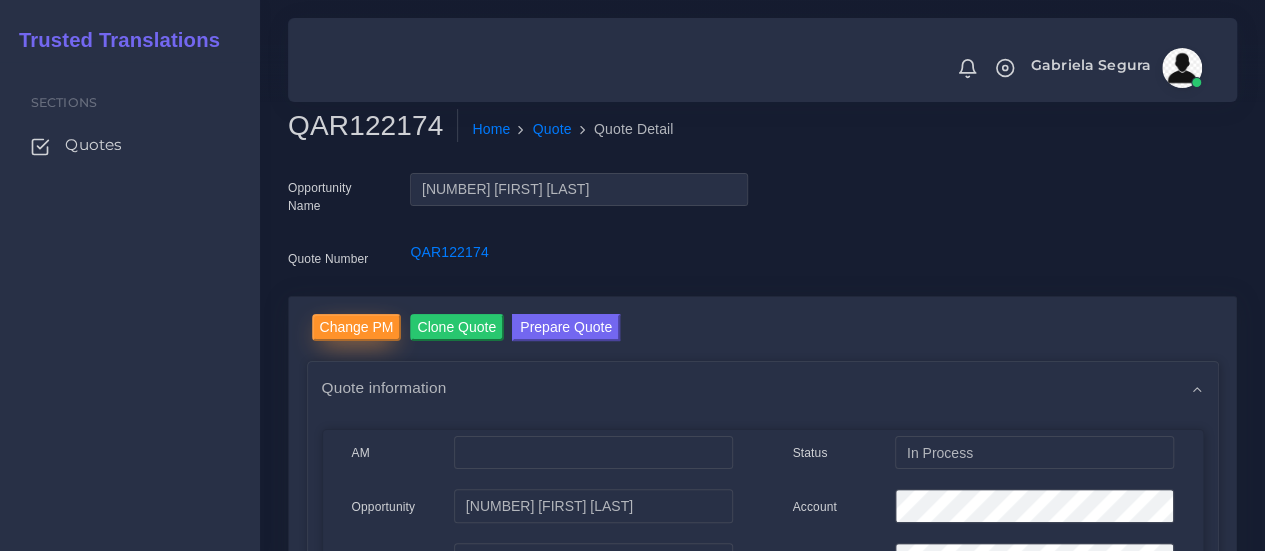 click on "Change PM" at bounding box center (357, 327) 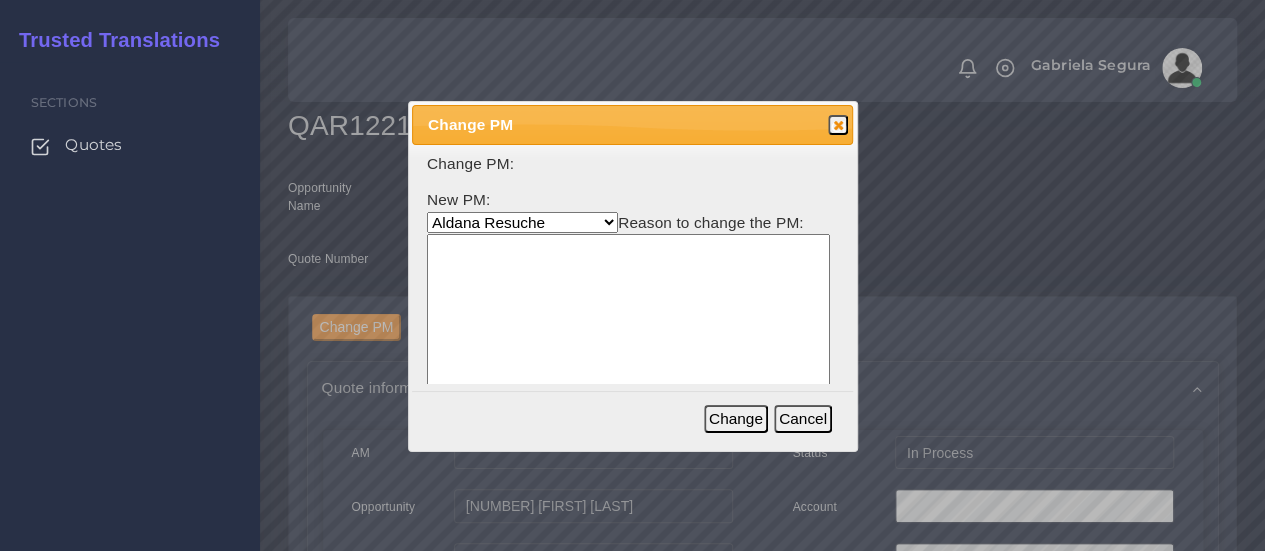 click on "Aldana Resuche Ana Whitby PM Beatriz Lacerda Dana Rossi Diego Leotta Gabriela Segura Mariana Oriolo Martin Landini Nuria Gutierrez Paula Vasquez Phone Interpretation Rodrigo Ucha PM Tulio Figueroa Yiraudis Esquea Estrada" at bounding box center [522, 222] 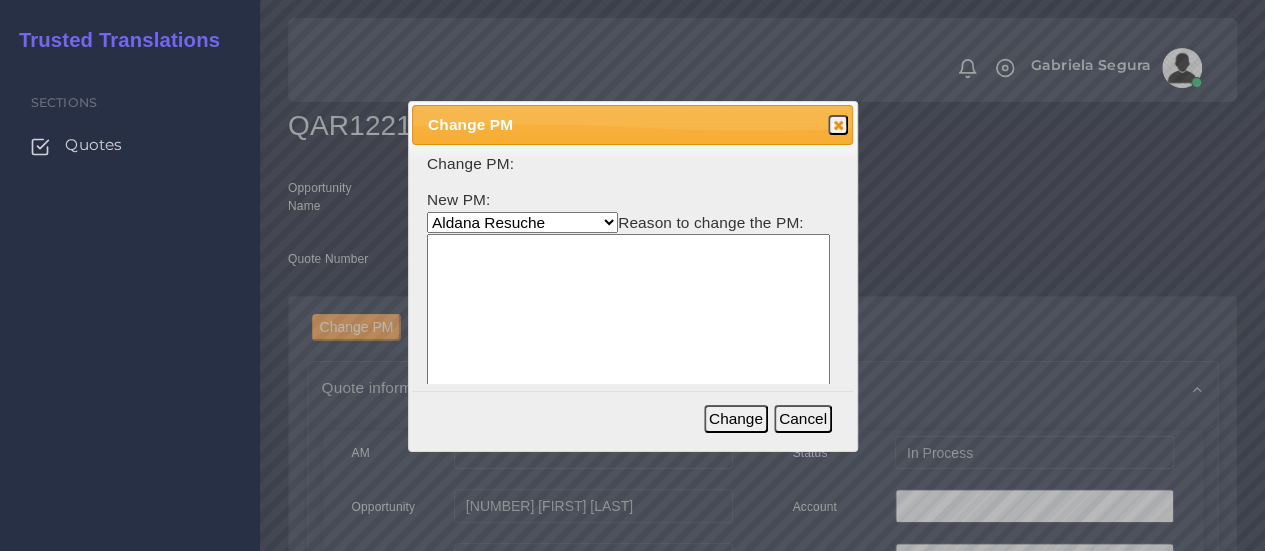 select on "30ba5793-ac13-42ee-94e9-ac8a658ce906" 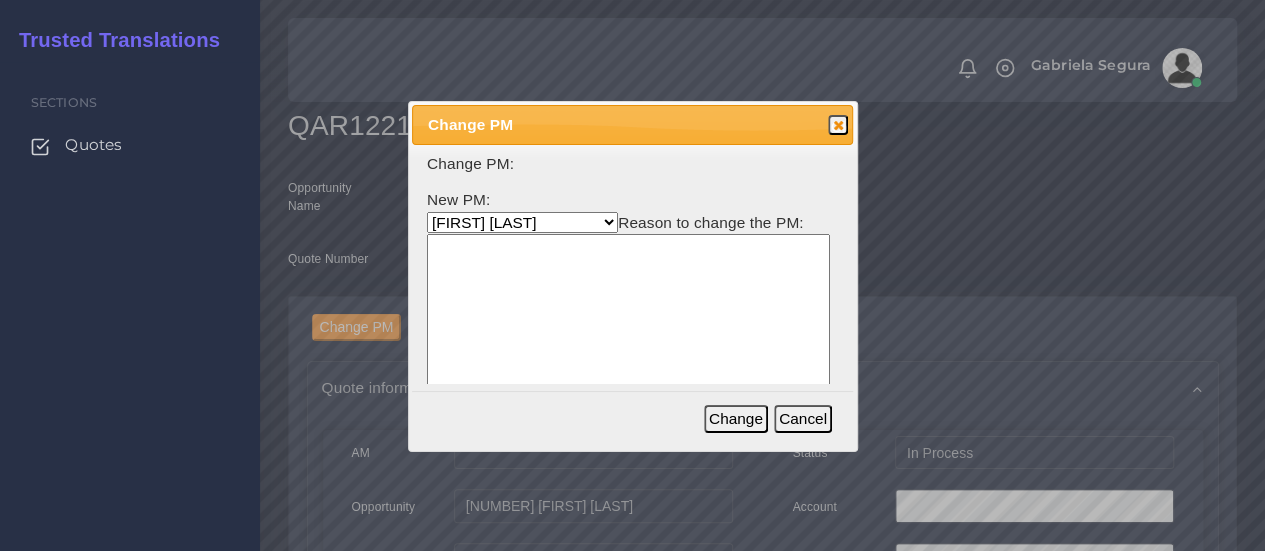 click on "Aldana Resuche Ana Whitby PM Beatriz Lacerda Dana Rossi Diego Leotta Gabriela Segura Mariana Oriolo Martin Landini Nuria Gutierrez Paula Vasquez Phone Interpretation Rodrigo Ucha PM Tulio Figueroa Yiraudis Esquea Estrada" at bounding box center (522, 222) 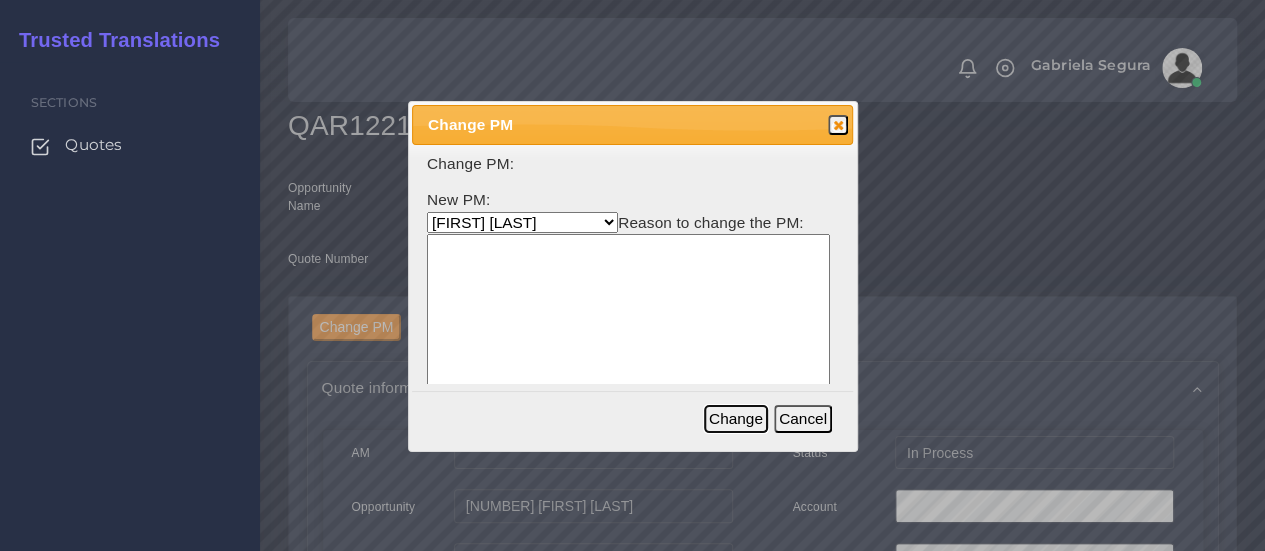 click on "Change" at bounding box center (736, 419) 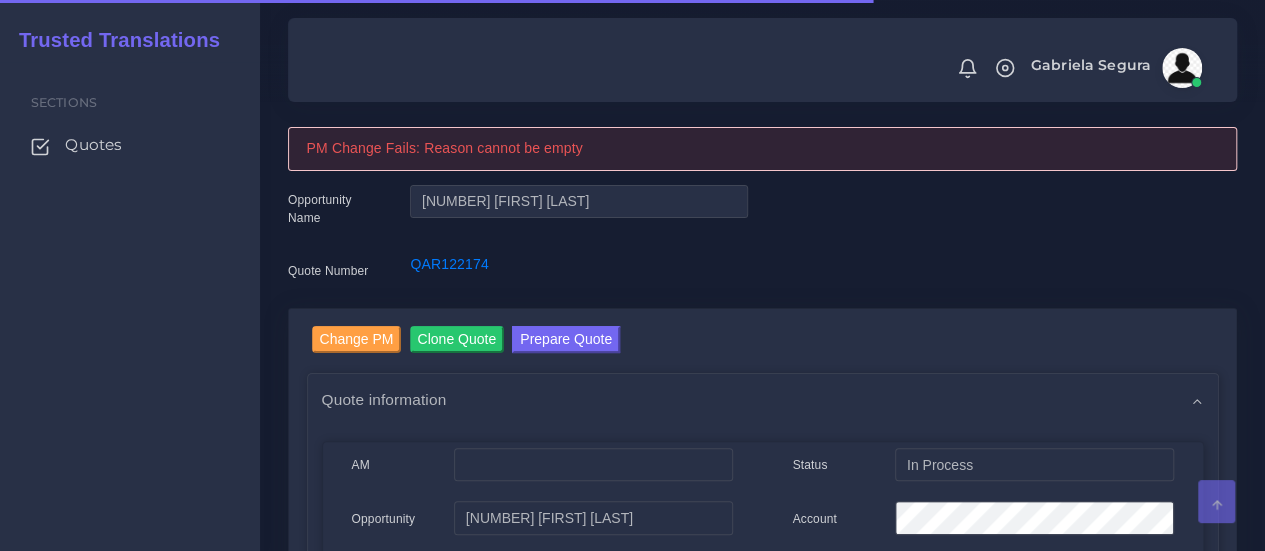 scroll, scrollTop: 49, scrollLeft: 0, axis: vertical 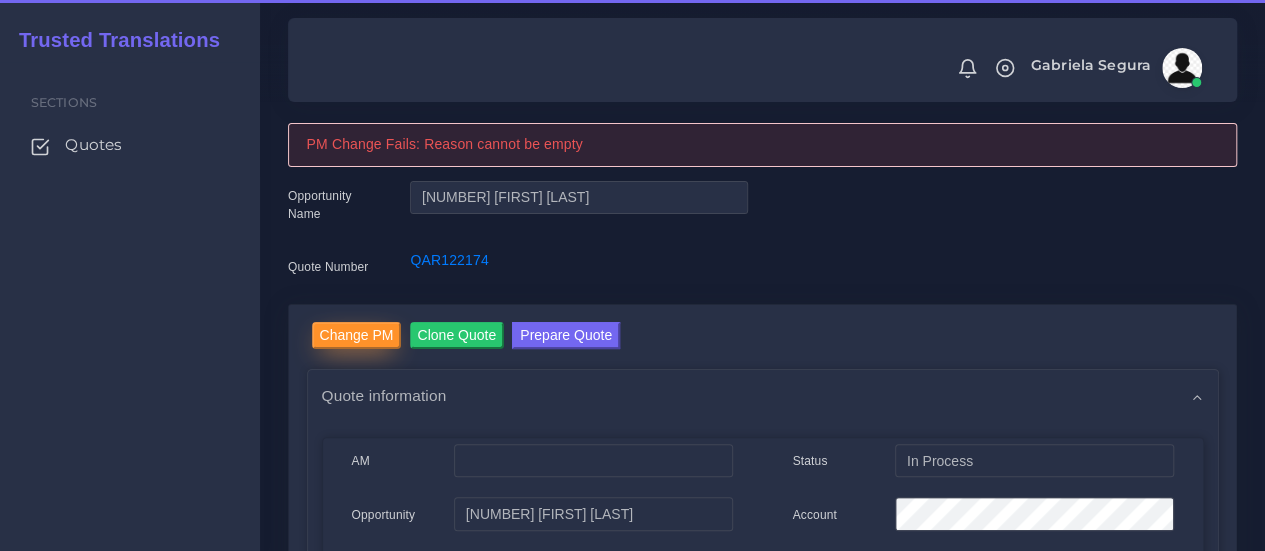 click on "Change PM" at bounding box center (357, 335) 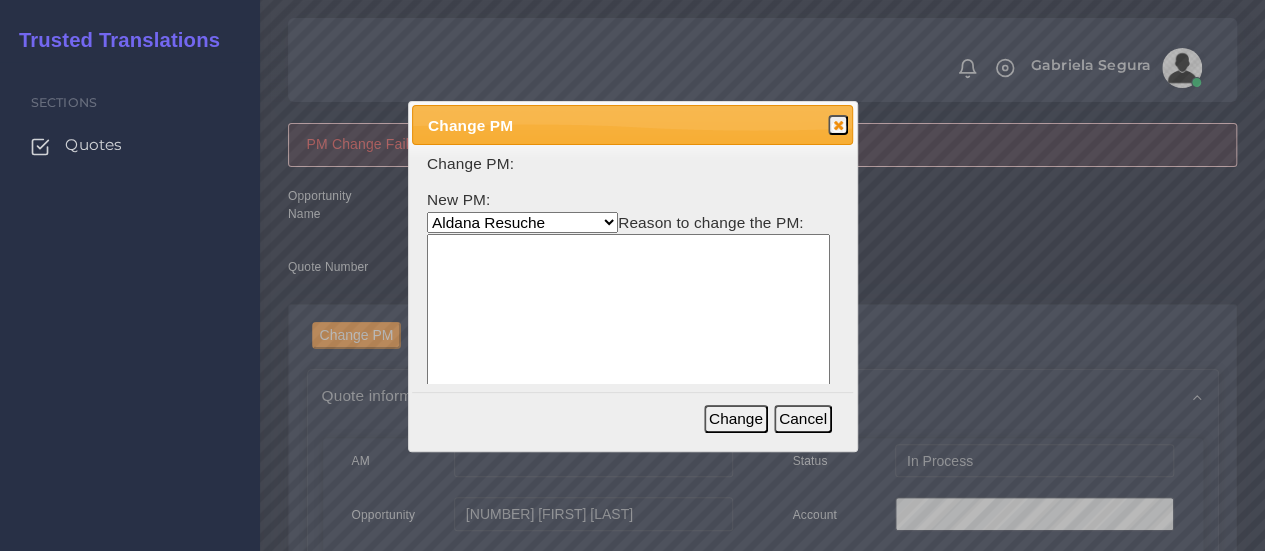 click on "Aldana Resuche Ana Whitby PM Beatriz Lacerda Dana Rossi Diego Leotta Gabriela Segura Mariana Oriolo Martin Landini Nuria Gutierrez Paula Vasquez Phone Interpretation Rodrigo Ucha PM Tulio Figueroa Yiraudis Esquea Estrada" at bounding box center [522, 222] 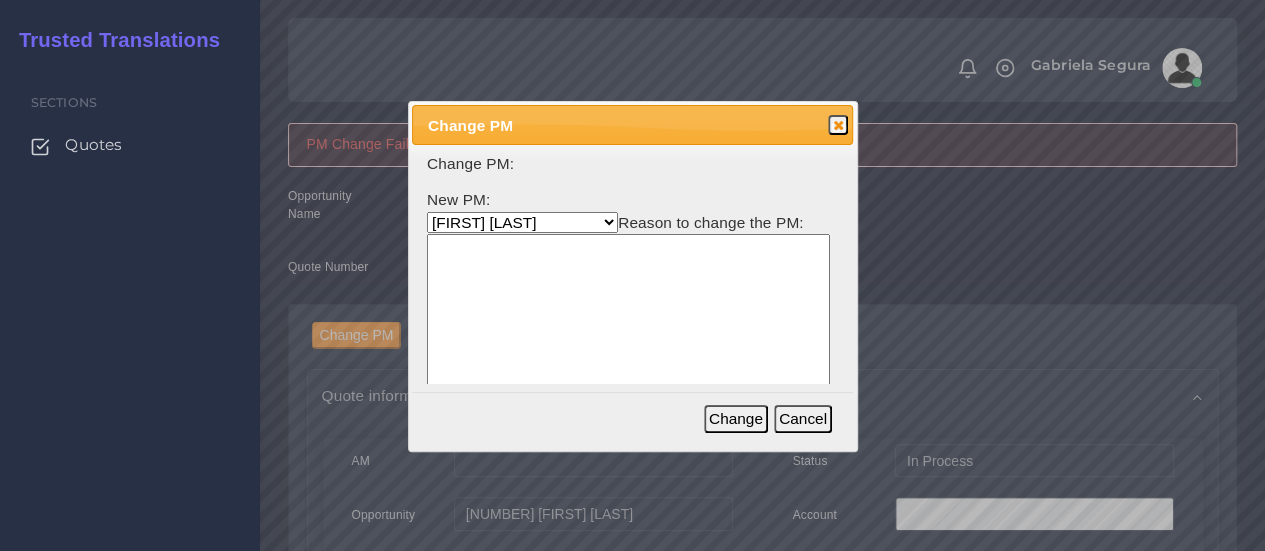 click on "Aldana Resuche Ana Whitby PM Beatriz Lacerda Dana Rossi Diego Leotta Gabriela Segura Mariana Oriolo Martin Landini Nuria Gutierrez Paula Vasquez Phone Interpretation Rodrigo Ucha PM Tulio Figueroa Yiraudis Esquea Estrada" at bounding box center (522, 222) 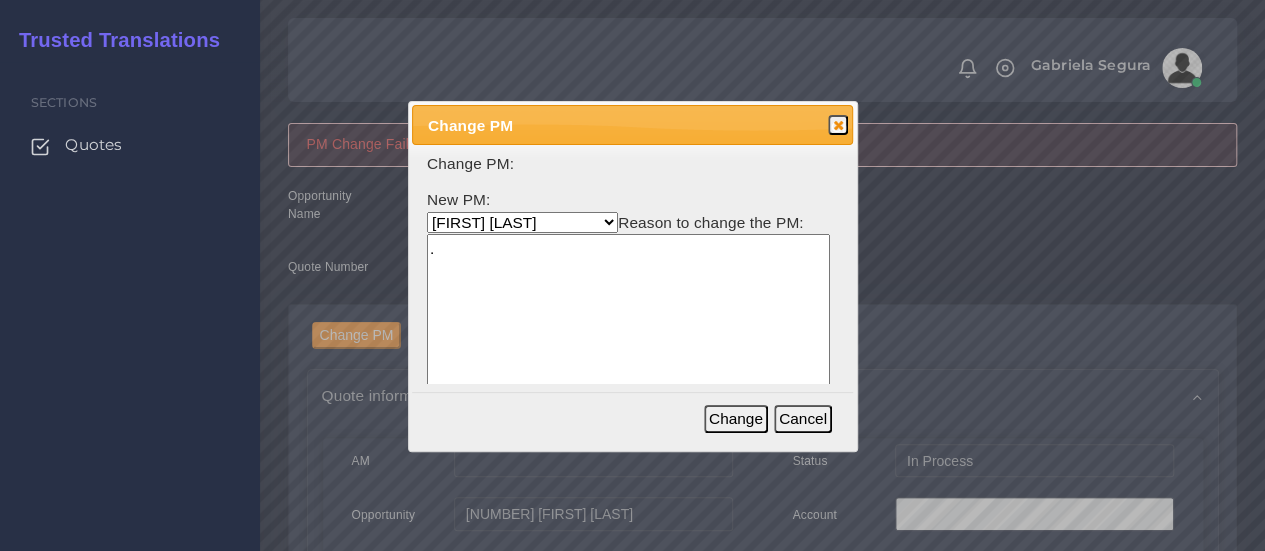type on "." 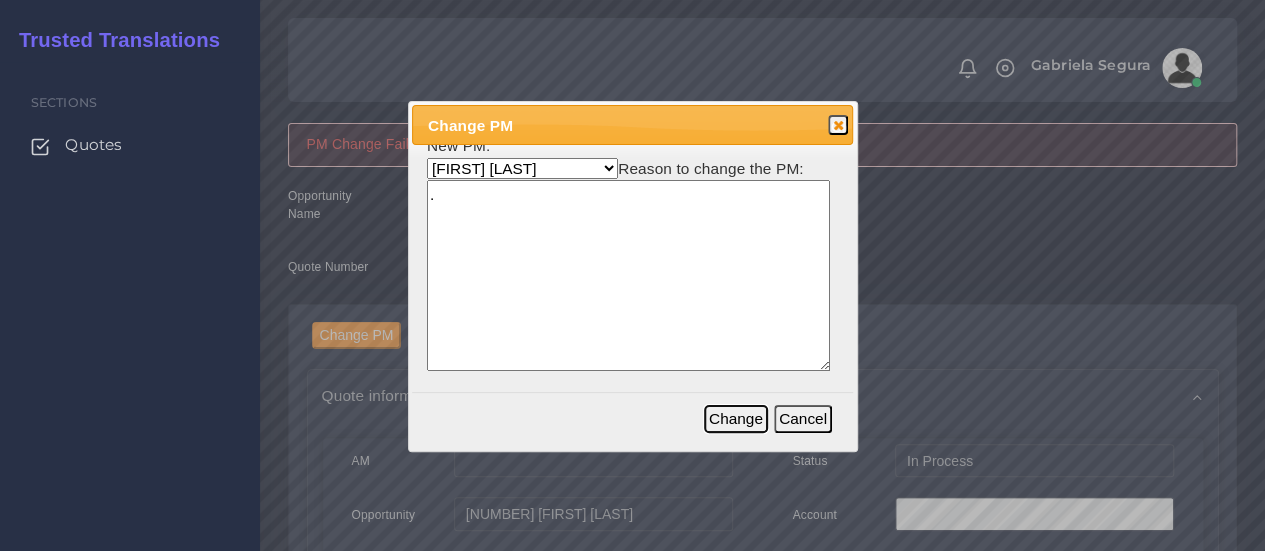 click on "Change" at bounding box center (736, 419) 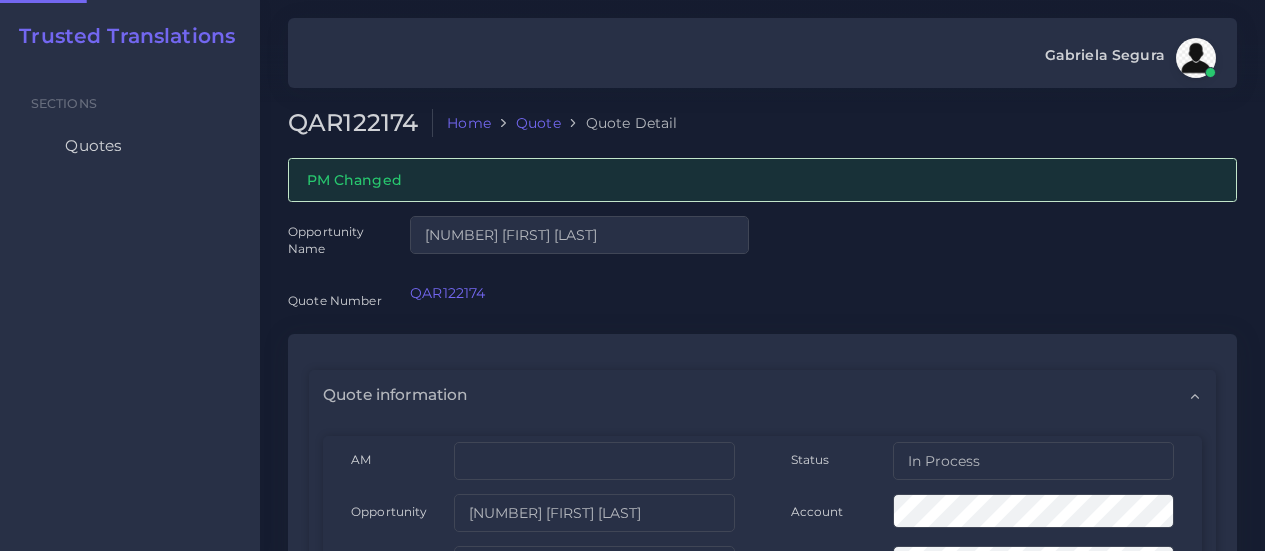 scroll, scrollTop: 0, scrollLeft: 0, axis: both 